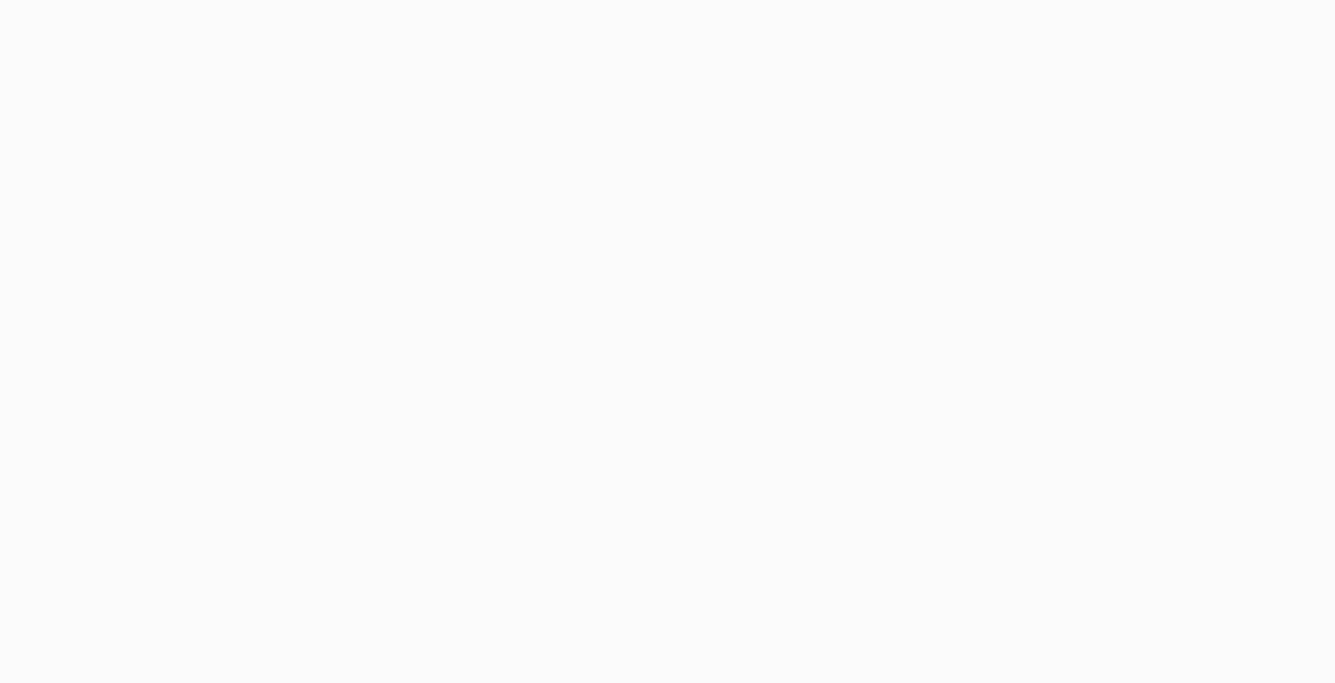 scroll, scrollTop: 292, scrollLeft: 0, axis: vertical 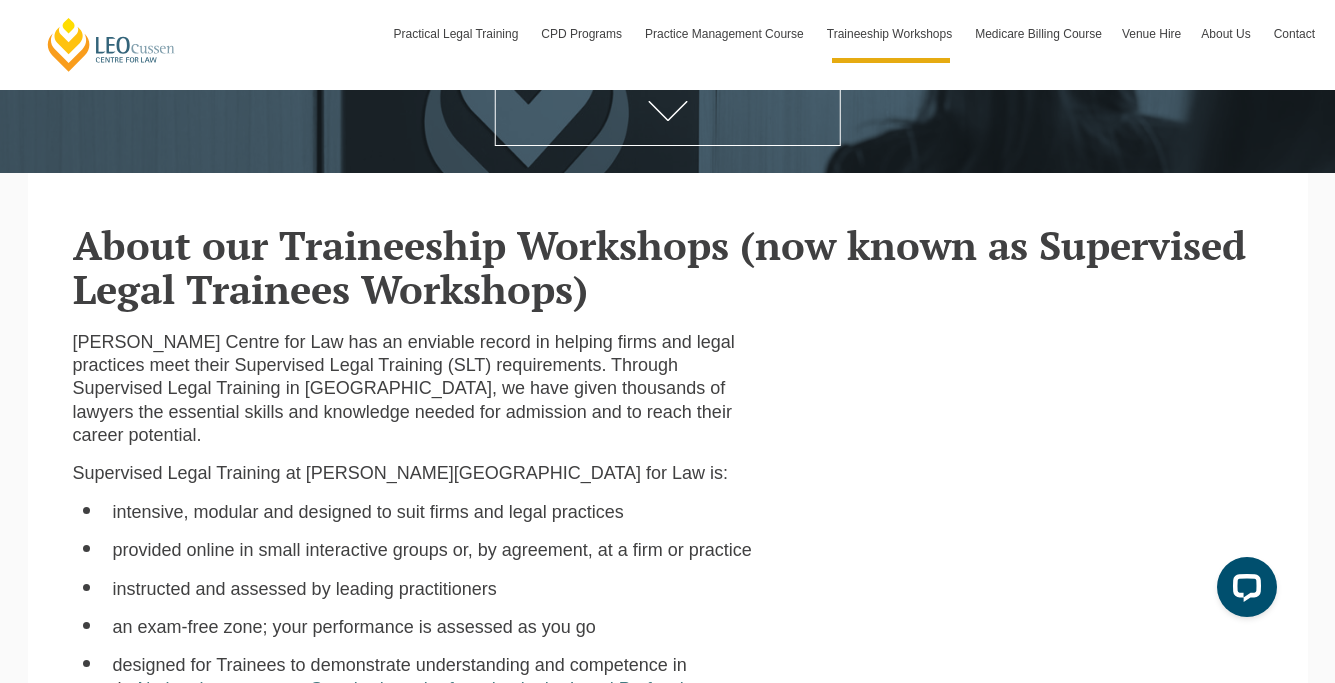 click on "About our Traineeship Workshops (now known as Supervised Legal Trainees Workshops)" at bounding box center (668, 267) 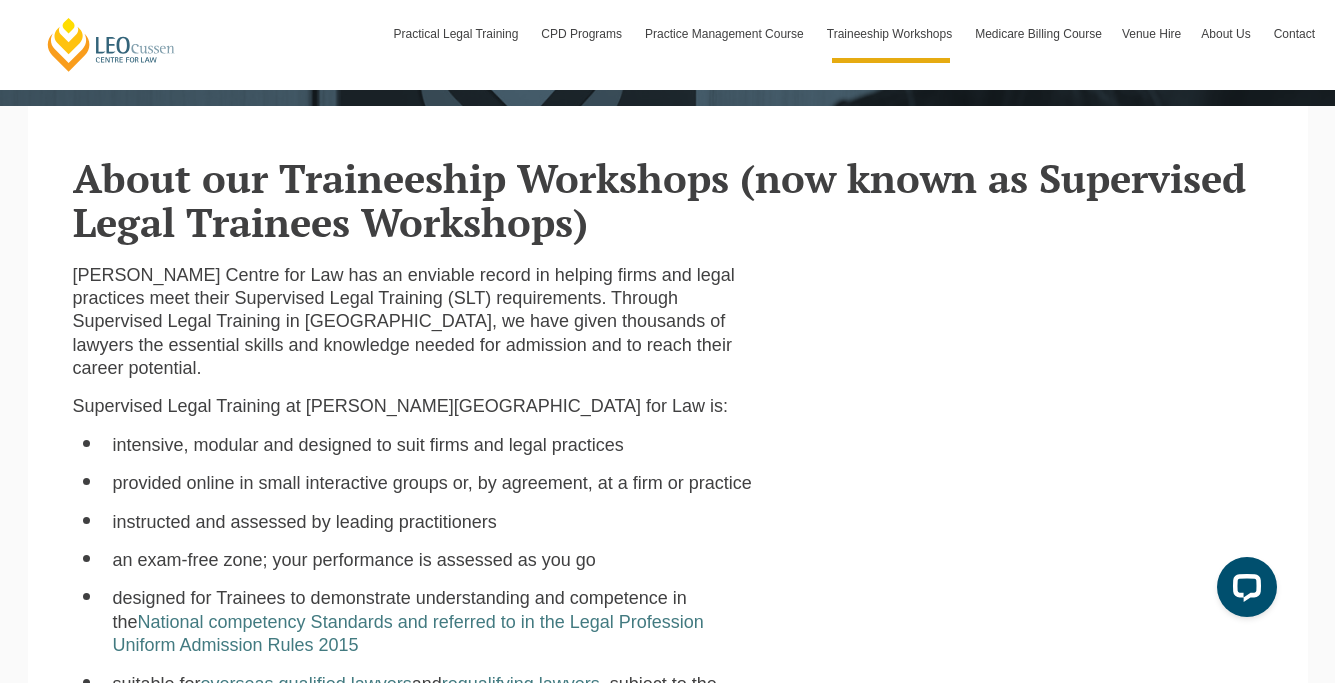 scroll, scrollTop: 471, scrollLeft: 0, axis: vertical 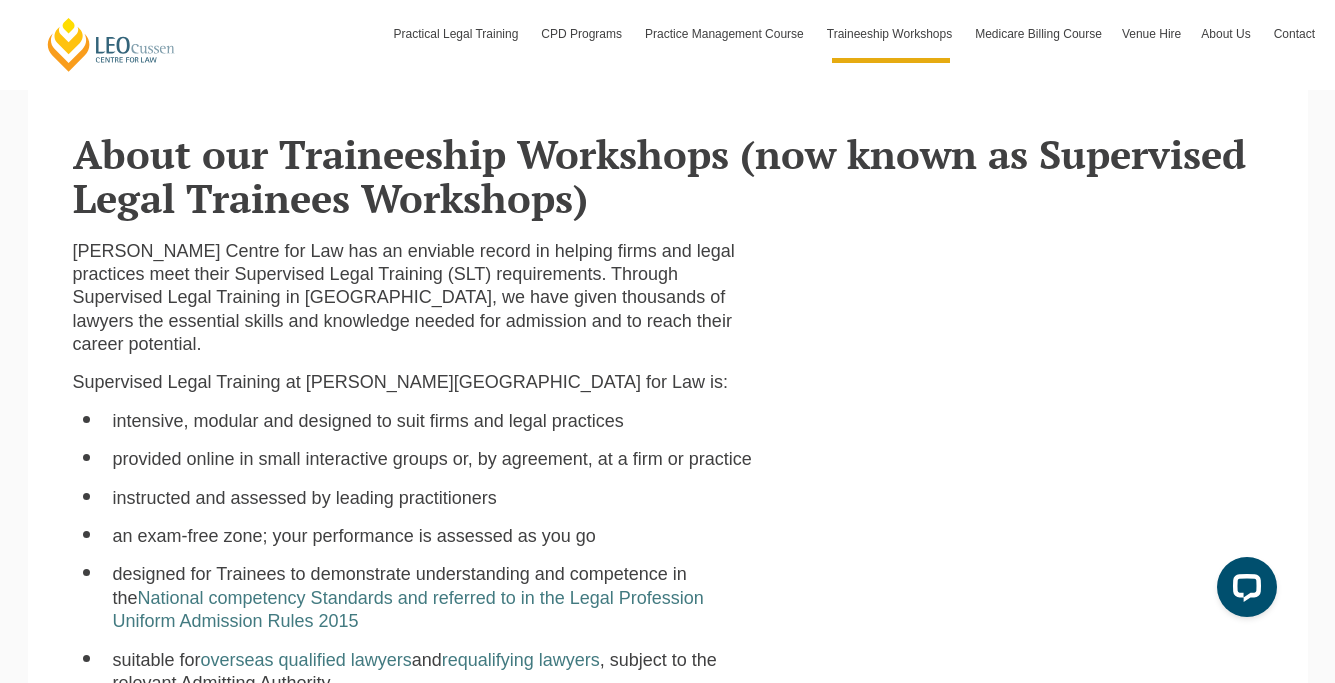 click on "Leo Cussen Centre for Law has an enviable record in helping firms and legal practices meet their Supervised Legal Training (SLT) requirements. Through Supervised Legal Training in Australia, we have given thousands of lawyers the essential skills and knowledge needed for admission and to reach their career potential." at bounding box center [414, 298] 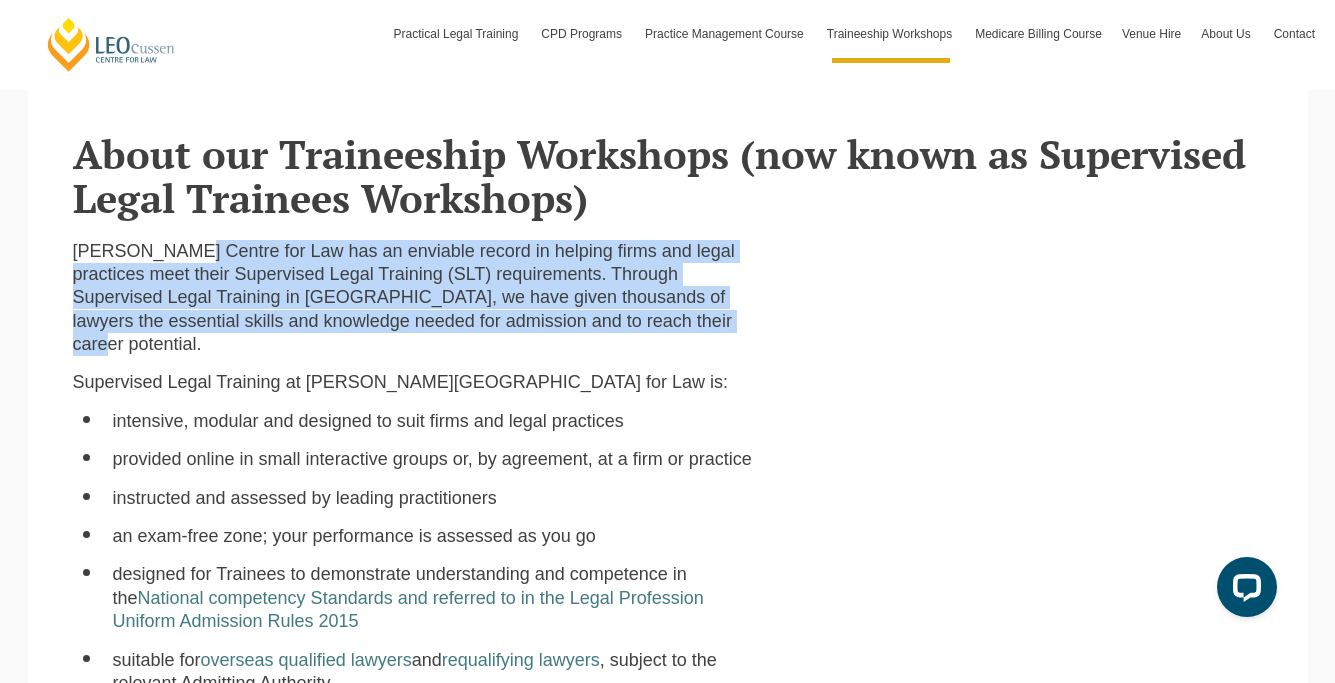 drag, startPoint x: 422, startPoint y: 330, endPoint x: 179, endPoint y: 254, distance: 254.60754 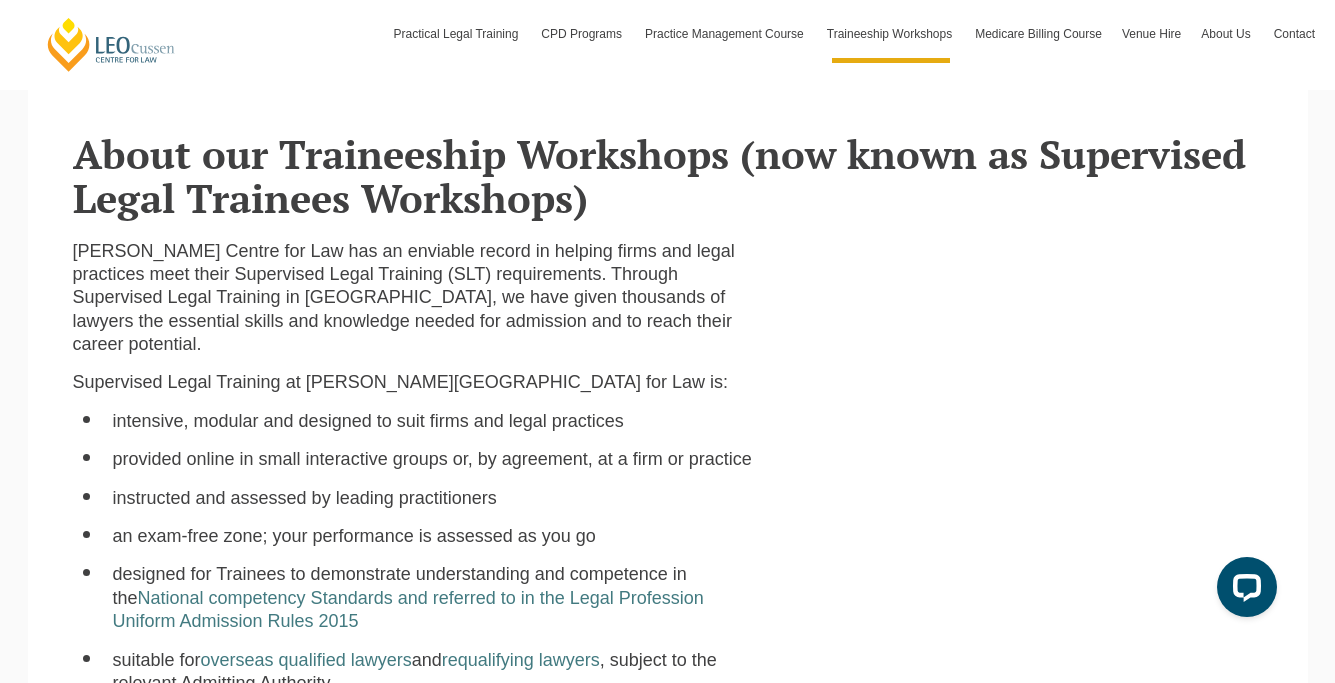 click on "Leo Cussen Centre for Law has an enviable record in helping firms and legal practices meet their Supervised Legal Training (SLT) requirements. Through Supervised Legal Training in Australia, we have given thousands of lawyers the essential skills and knowledge needed for admission and to reach their career potential." at bounding box center (414, 298) 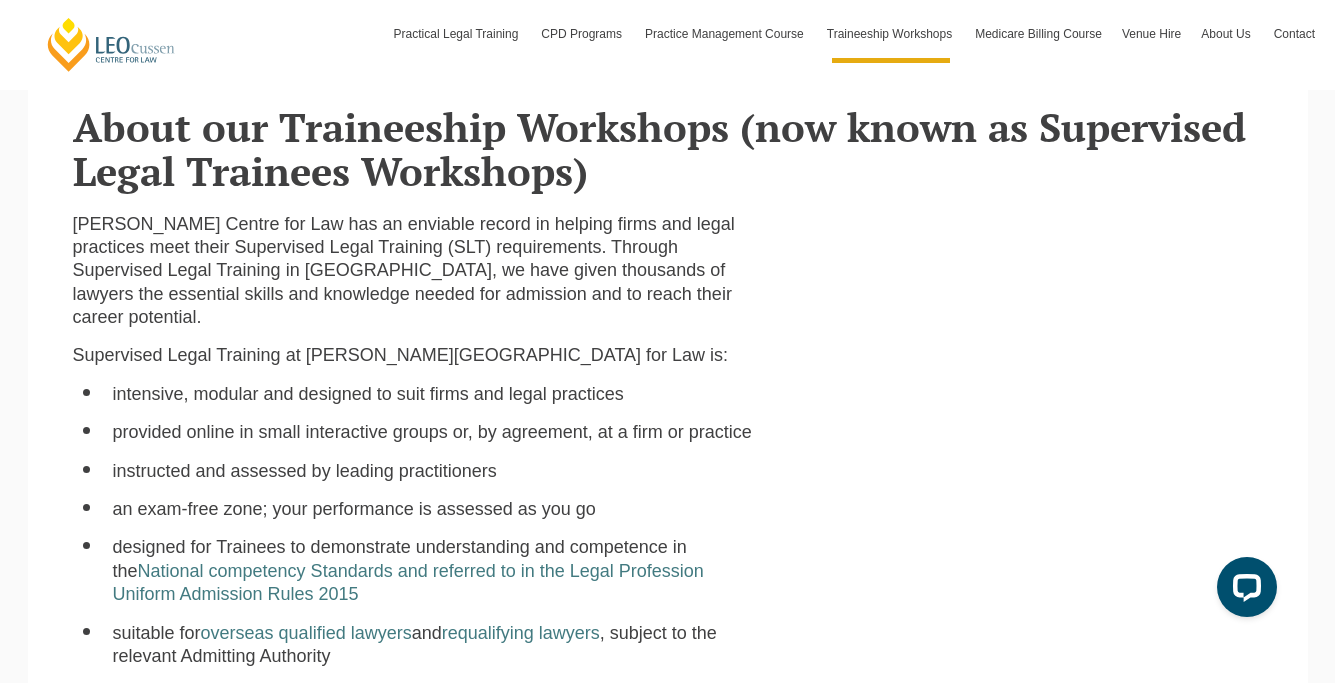 scroll, scrollTop: 506, scrollLeft: 0, axis: vertical 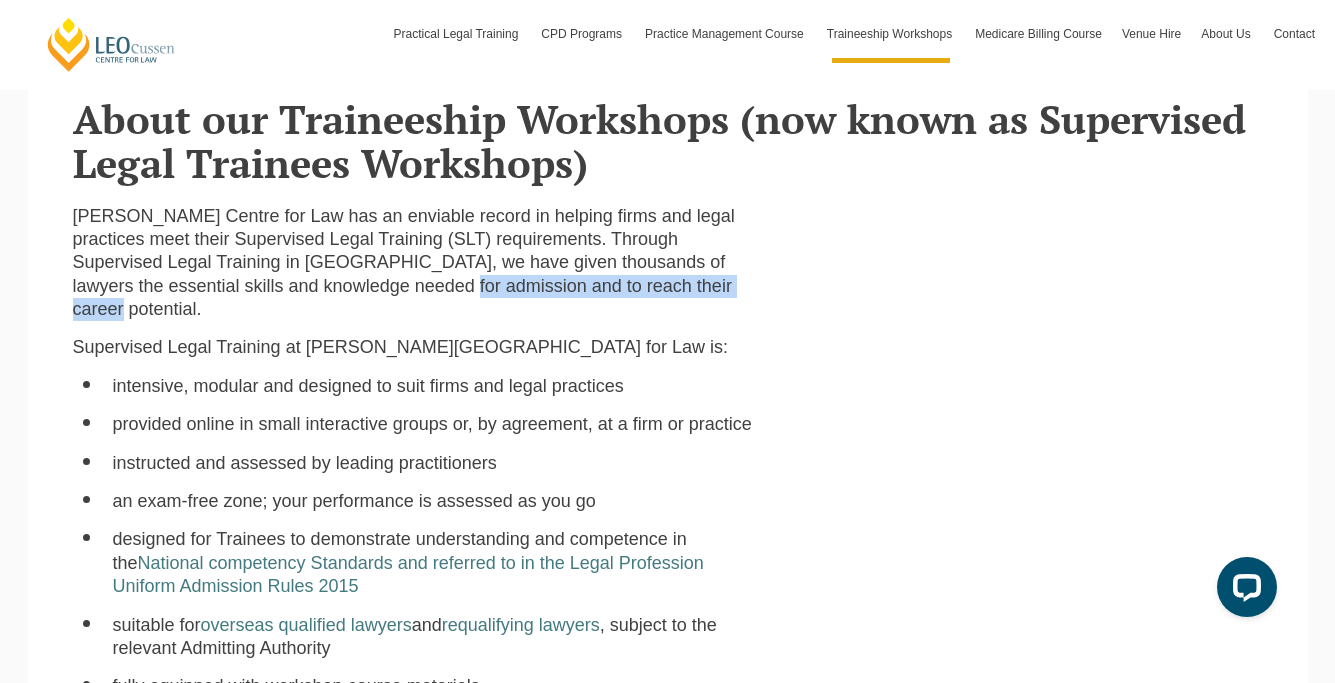 drag, startPoint x: 154, startPoint y: 276, endPoint x: 427, endPoint y: 292, distance: 273.46848 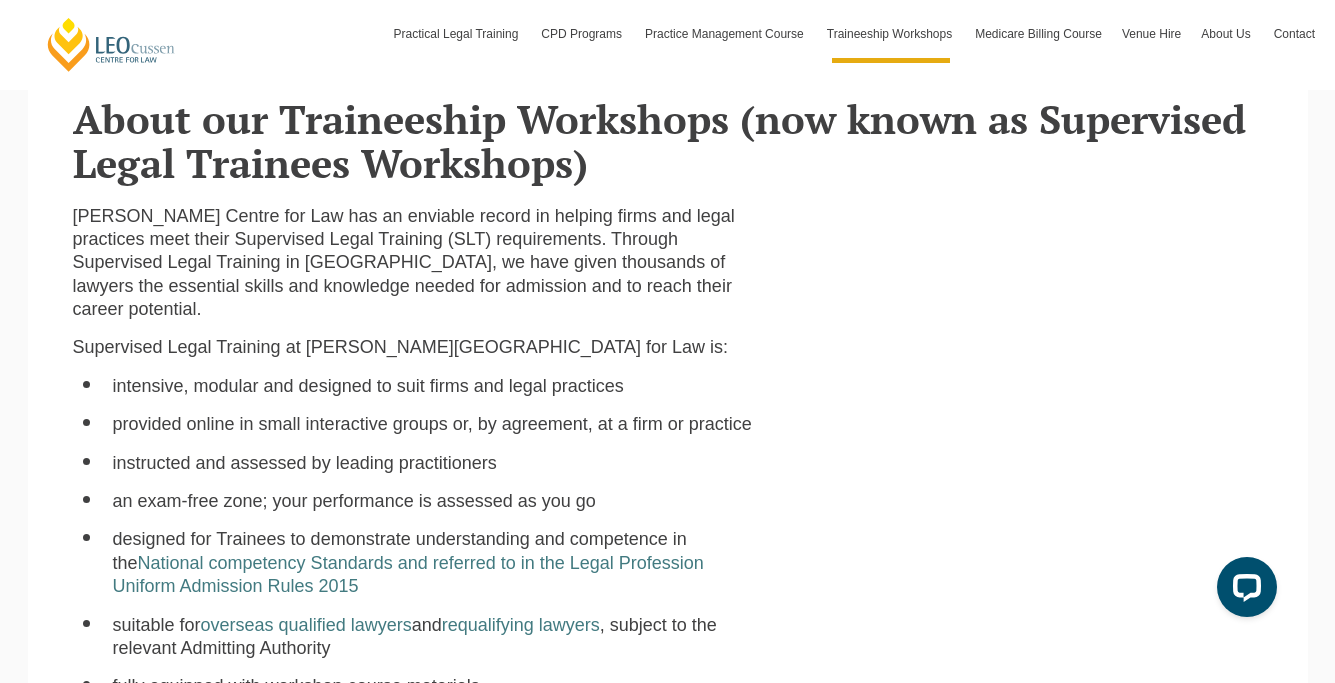click on "Leo Cussen Centre for Law has an enviable record in helping firms and legal practices meet their Supervised Legal Training (SLT) requirements. Through Supervised Legal Training in Australia, we have given thousands of lawyers the essential skills and knowledge needed for admission and to reach their career potential." at bounding box center (414, 263) 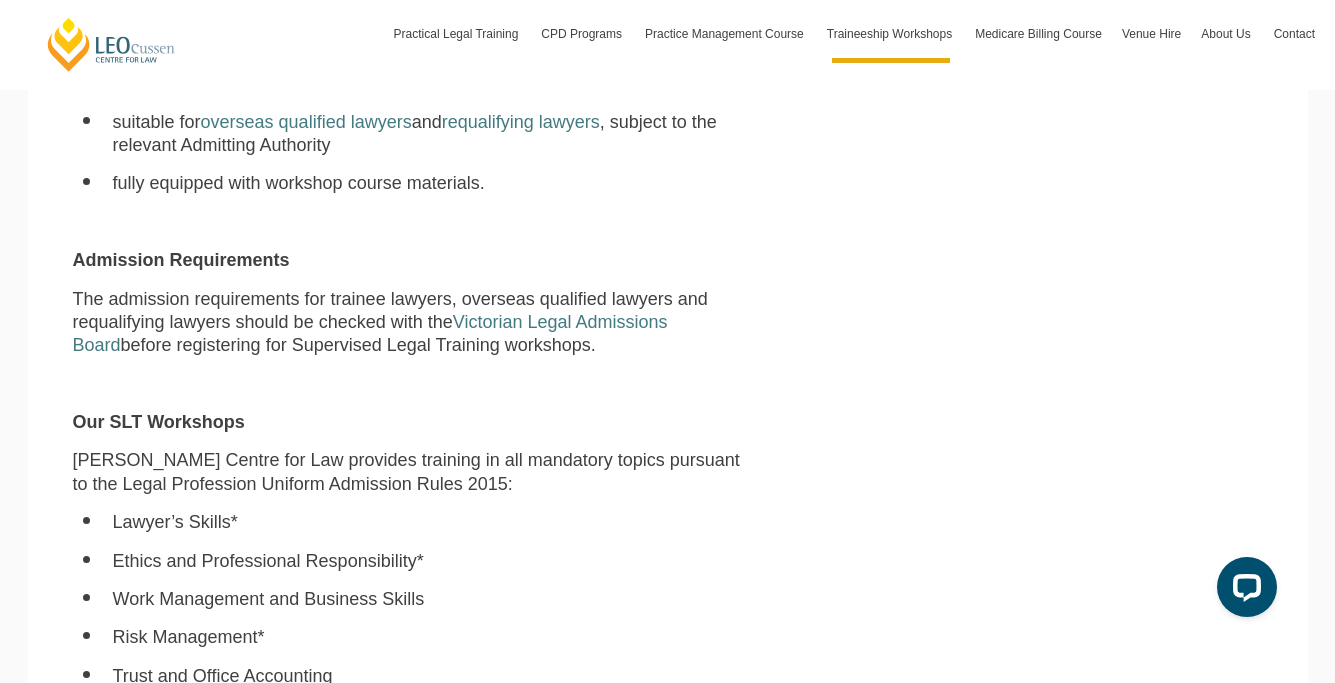 scroll, scrollTop: 1008, scrollLeft: 0, axis: vertical 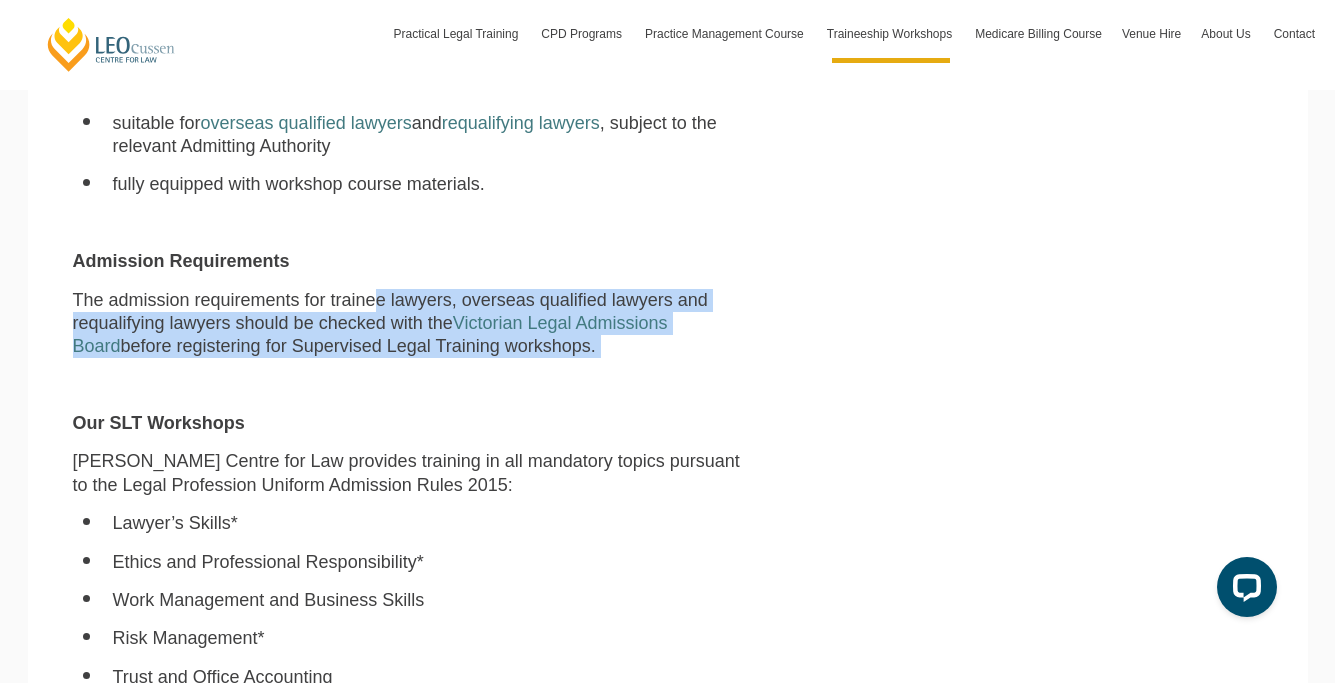 drag, startPoint x: 349, startPoint y: 276, endPoint x: 447, endPoint y: 336, distance: 114.90866 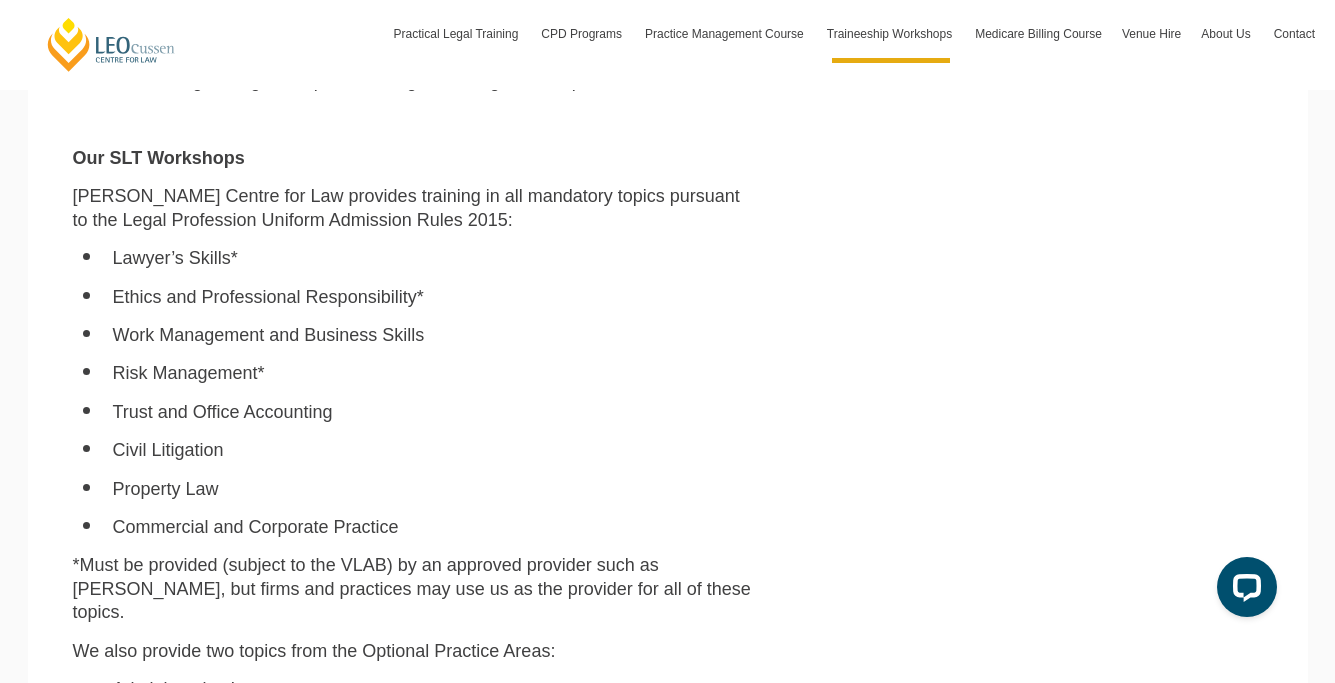 scroll, scrollTop: 1290, scrollLeft: 0, axis: vertical 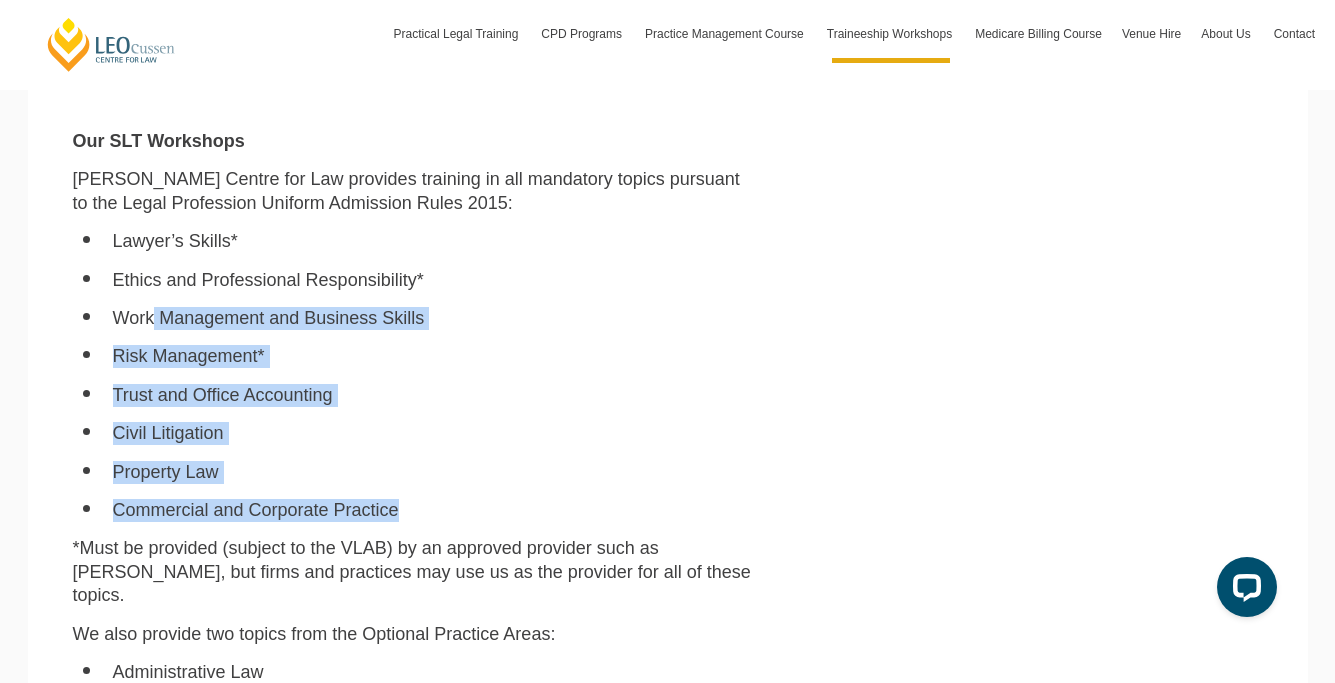drag, startPoint x: 396, startPoint y: 491, endPoint x: 150, endPoint y: 300, distance: 311.44342 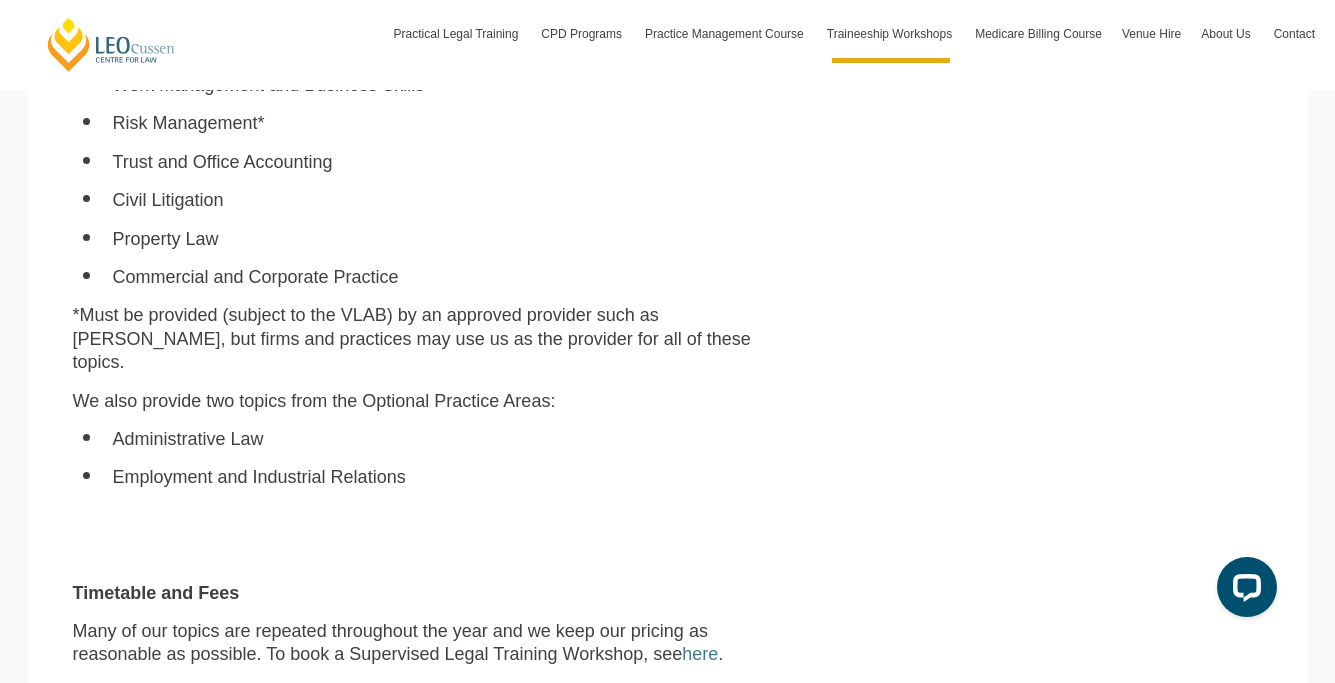 scroll, scrollTop: 1522, scrollLeft: 0, axis: vertical 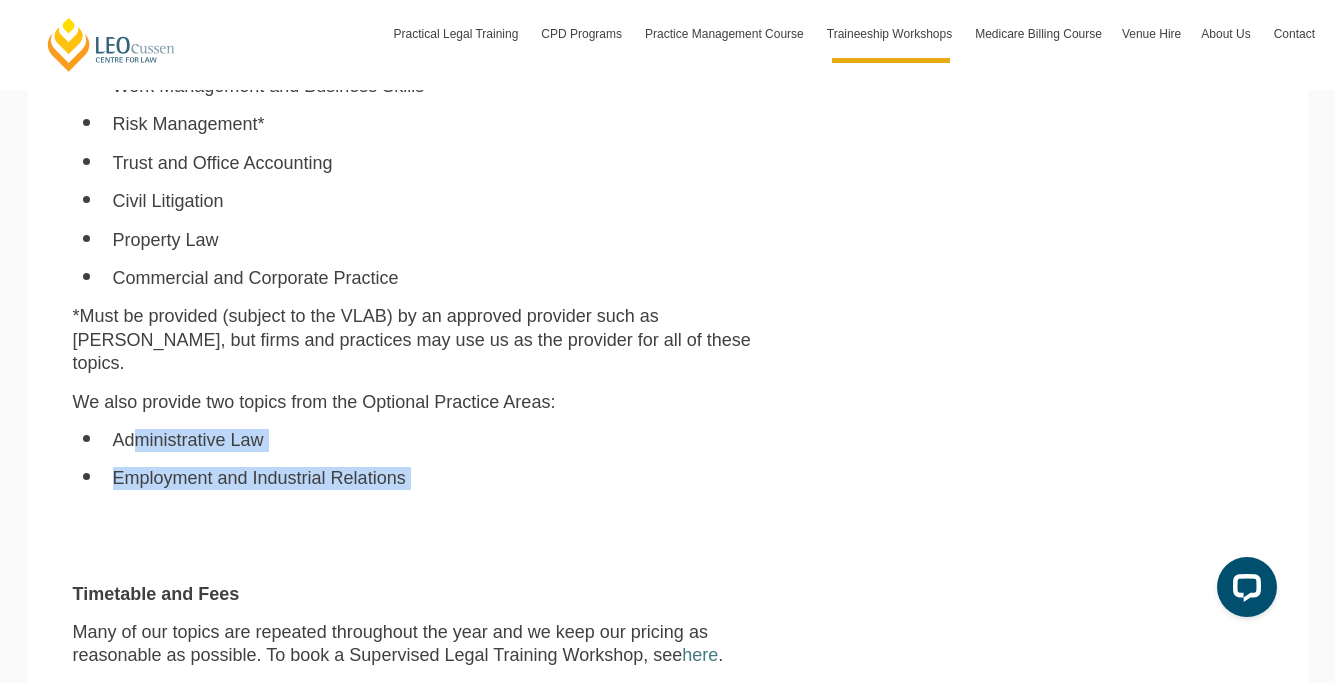 drag, startPoint x: 129, startPoint y: 388, endPoint x: 392, endPoint y: 447, distance: 269.53665 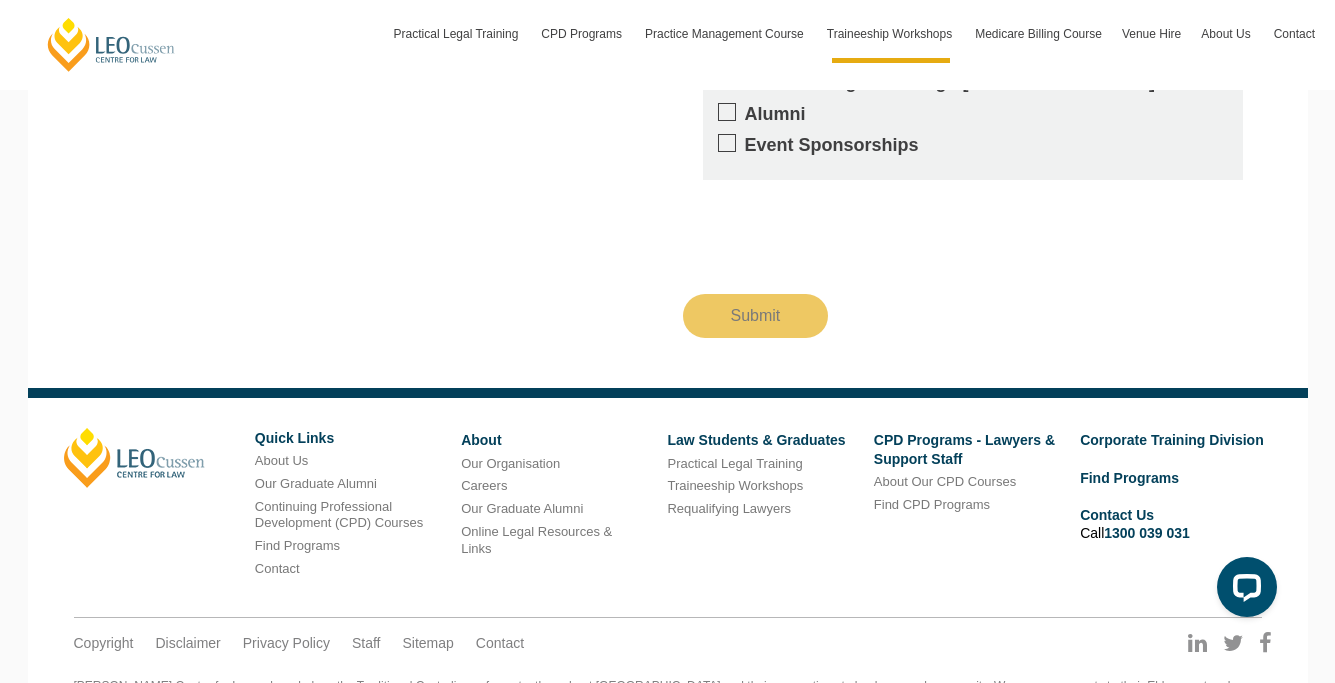 scroll, scrollTop: 3080, scrollLeft: 0, axis: vertical 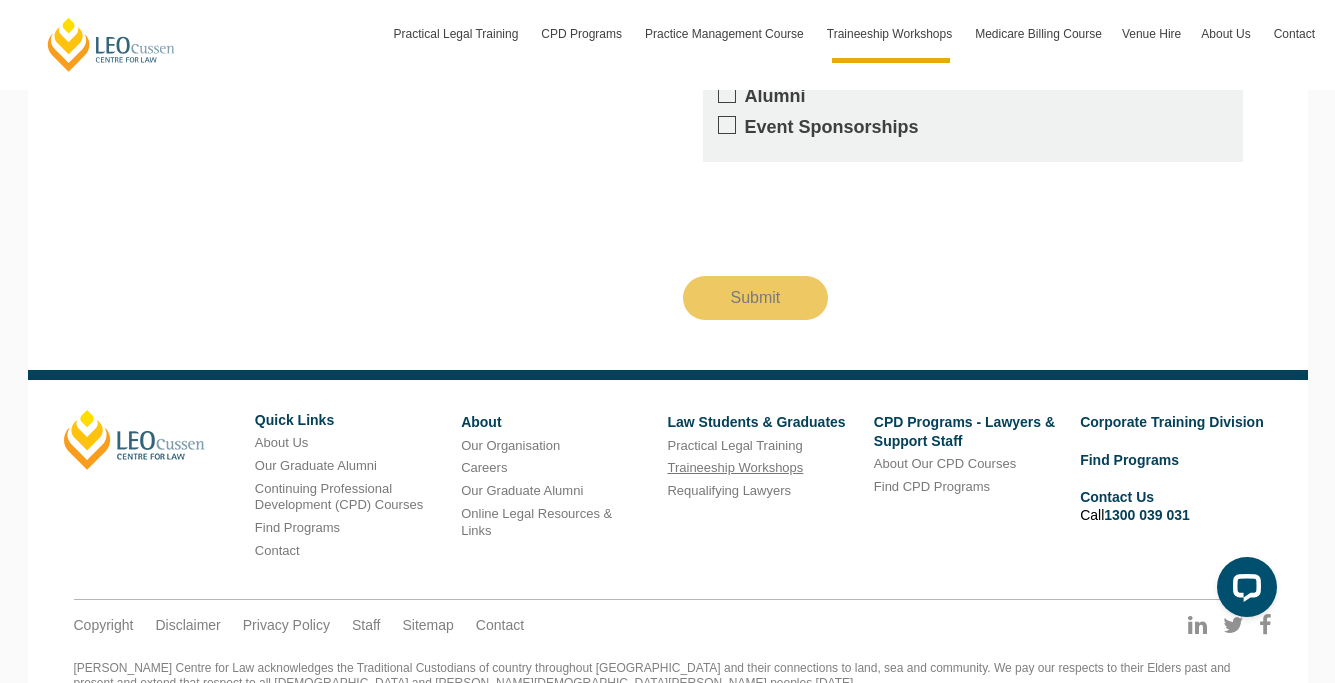 click on "Traineeship Workshops" at bounding box center [735, 467] 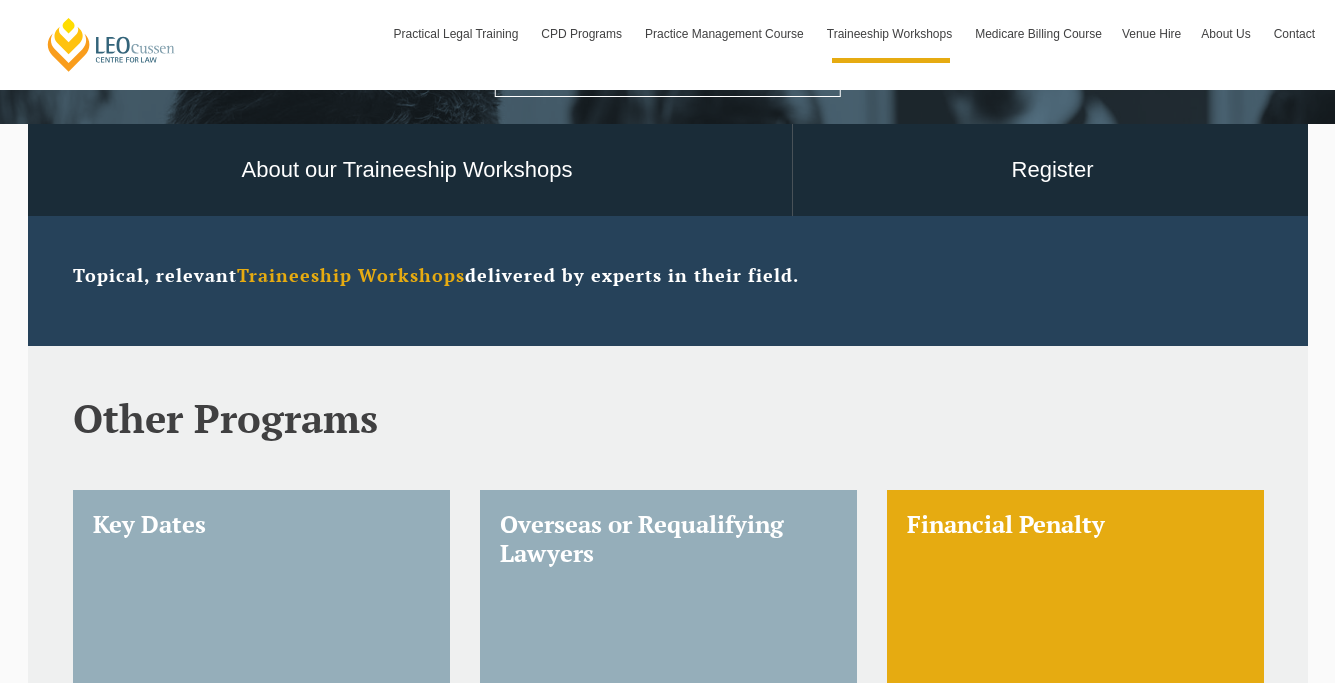 scroll, scrollTop: 668, scrollLeft: 0, axis: vertical 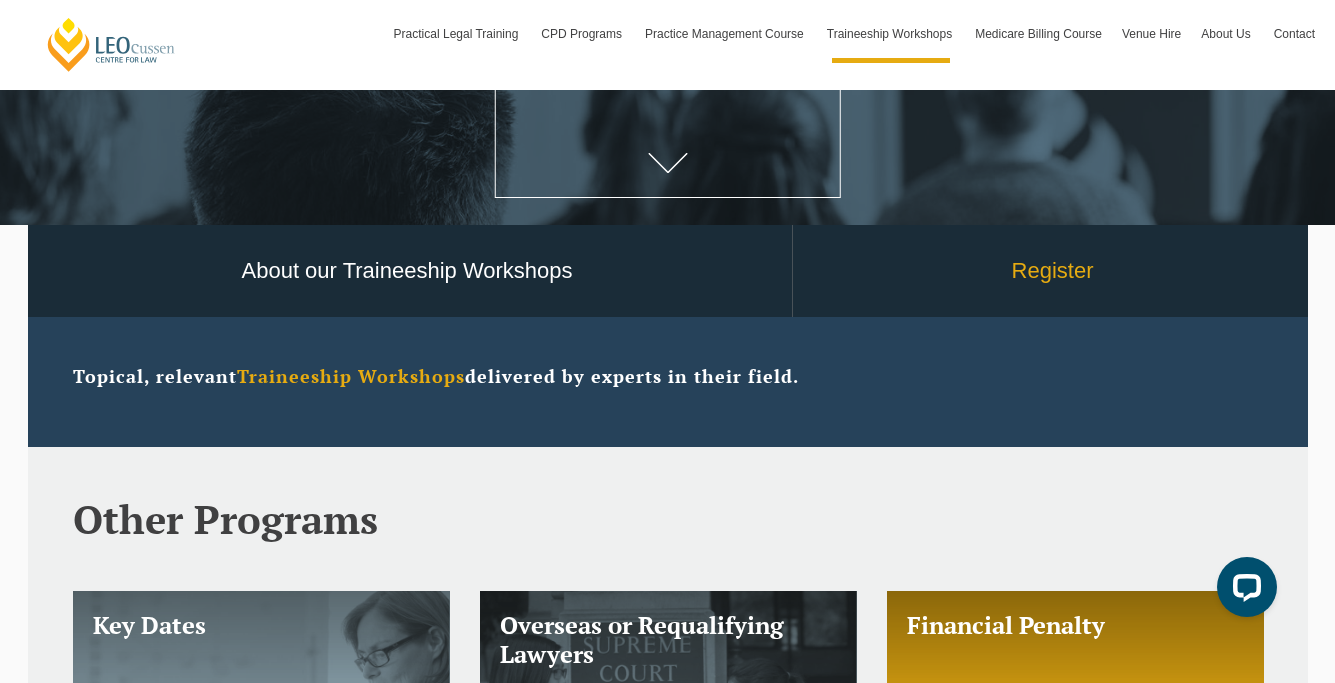 click on "Register" at bounding box center [1053, 271] 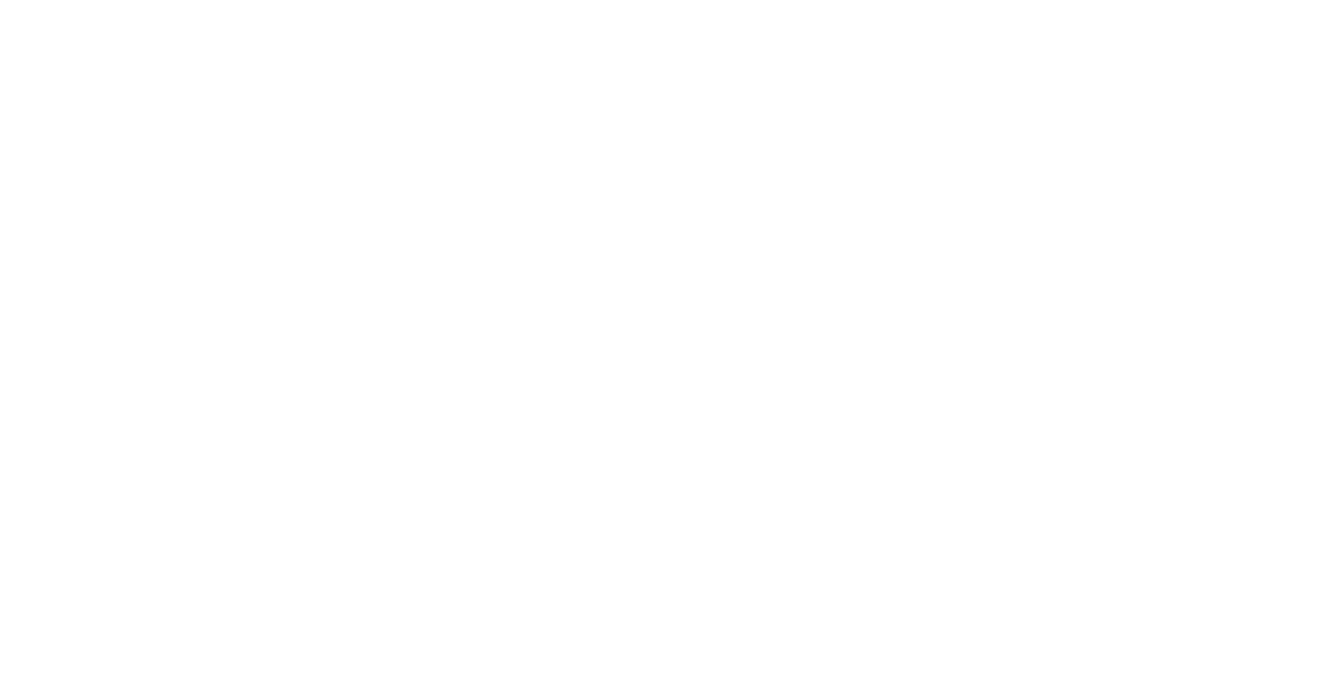 scroll, scrollTop: 0, scrollLeft: 0, axis: both 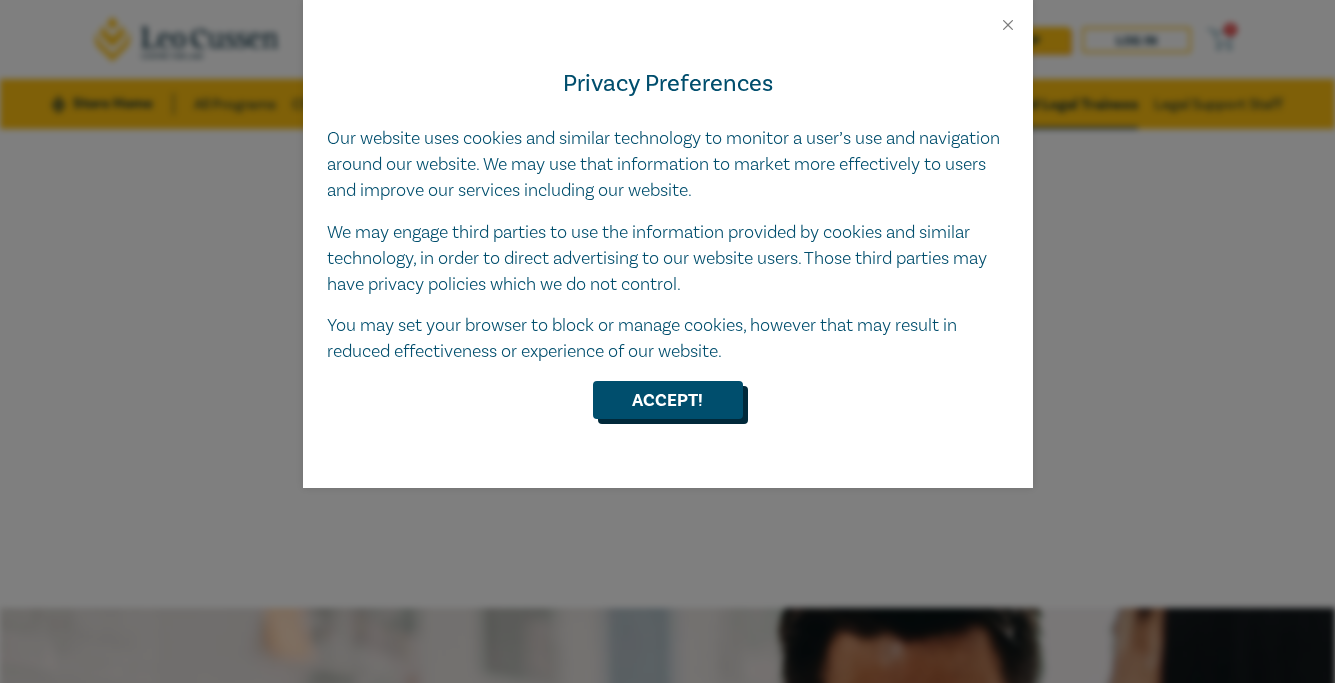 click on "Accept!" at bounding box center [668, 400] 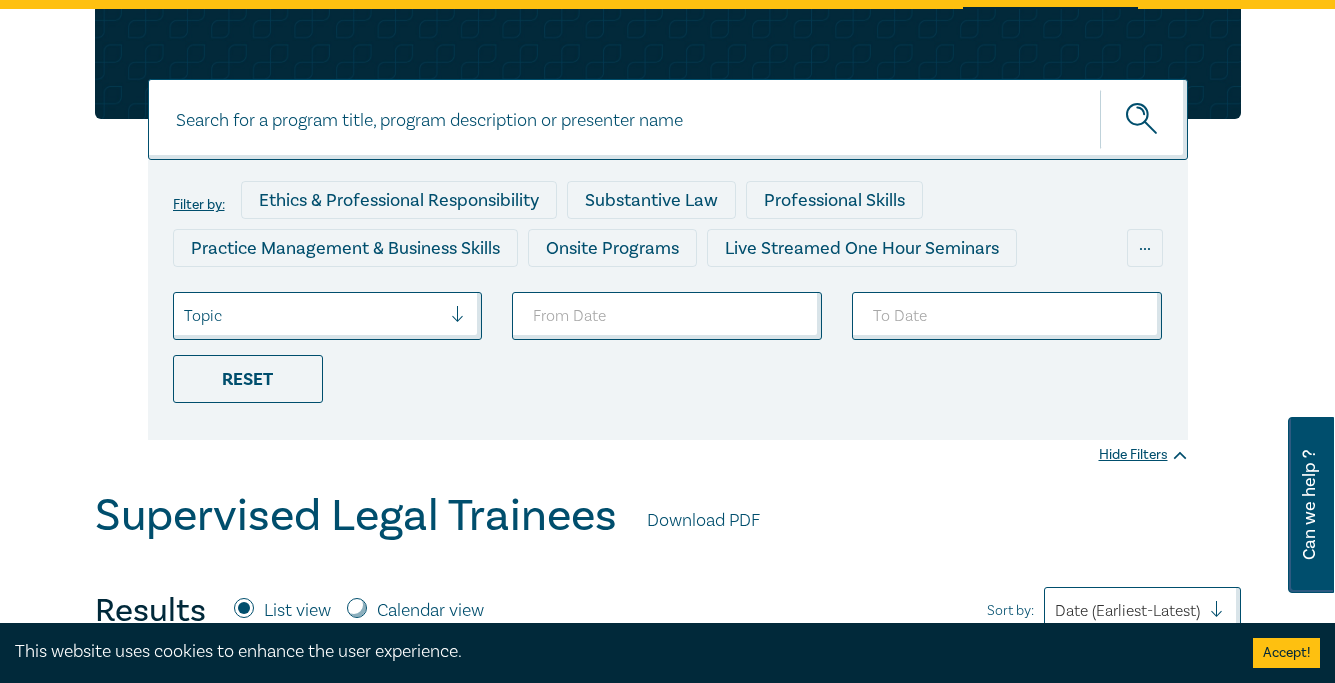 scroll, scrollTop: 146, scrollLeft: 0, axis: vertical 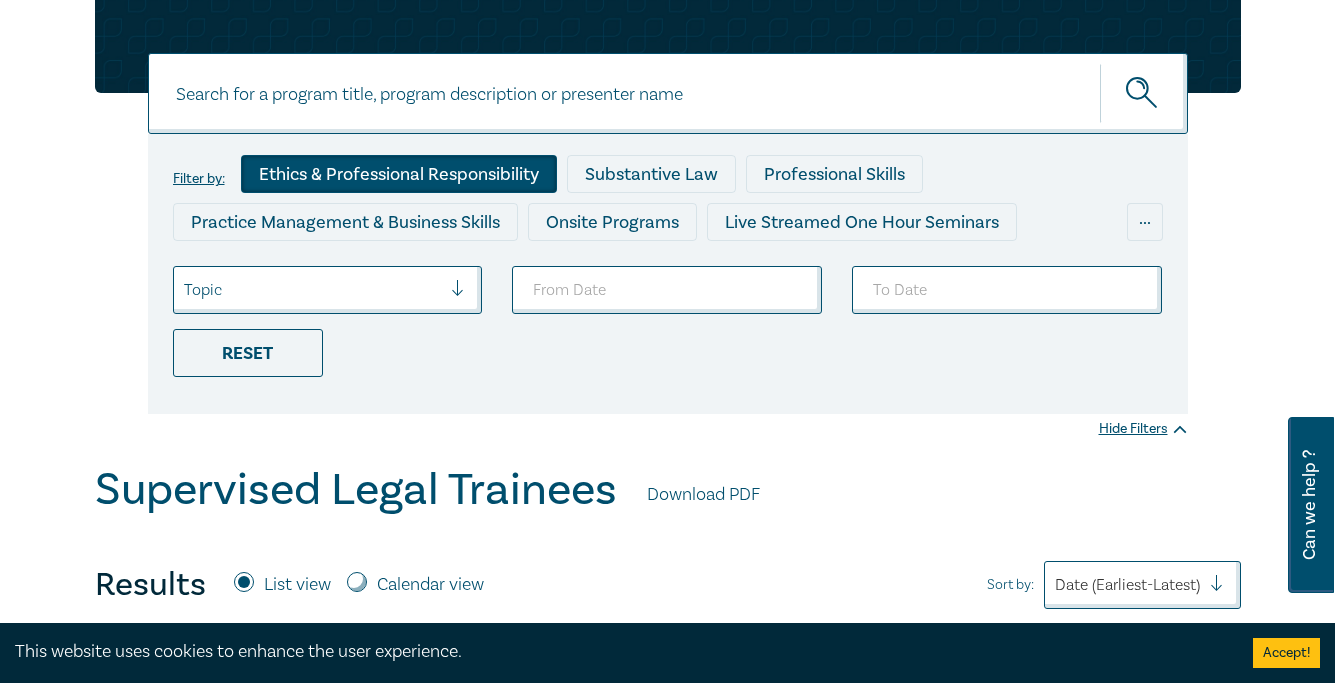 click on "Ethics & Professional Responsibility" at bounding box center (399, 174) 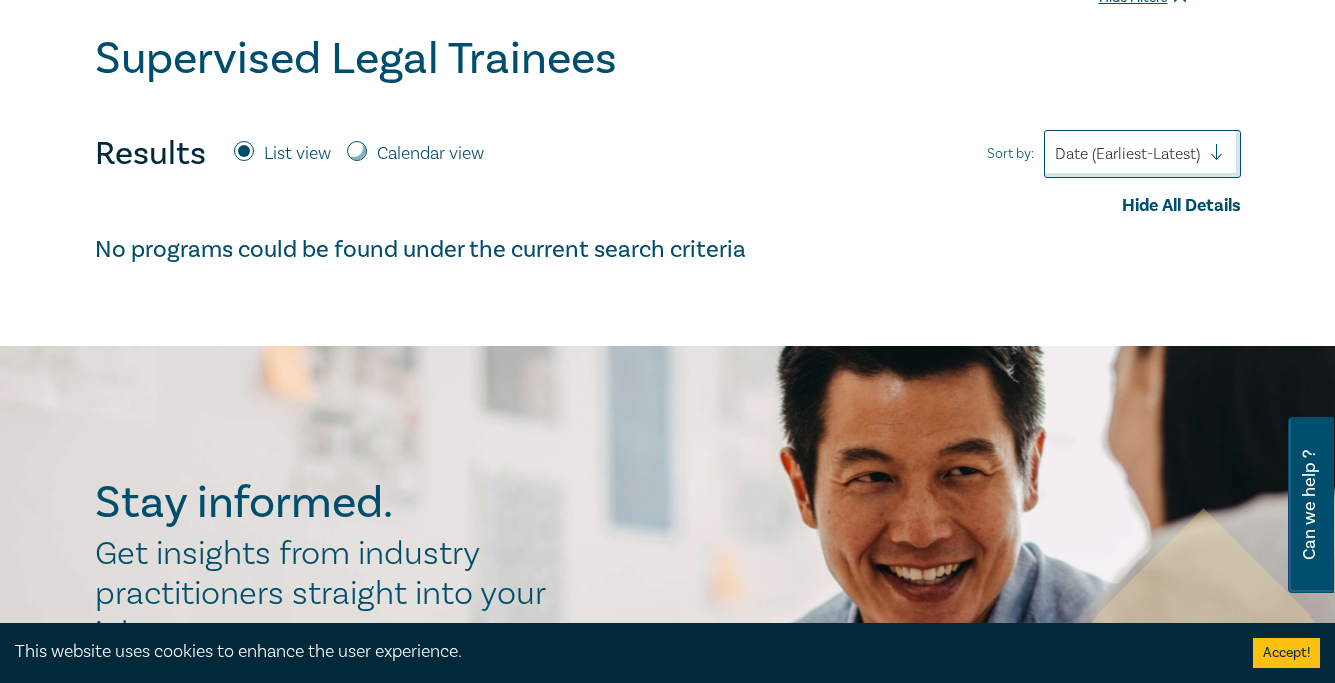 scroll, scrollTop: 582, scrollLeft: 0, axis: vertical 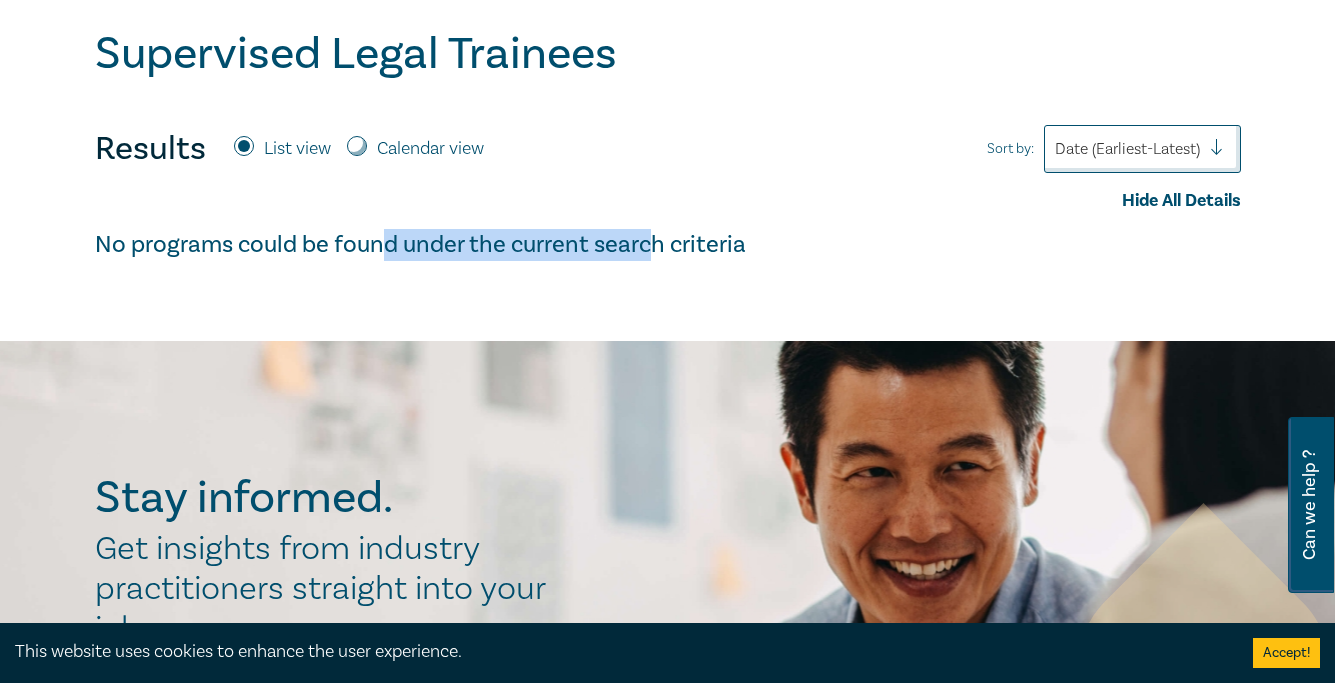 drag, startPoint x: 383, startPoint y: 255, endPoint x: 647, endPoint y: 255, distance: 264 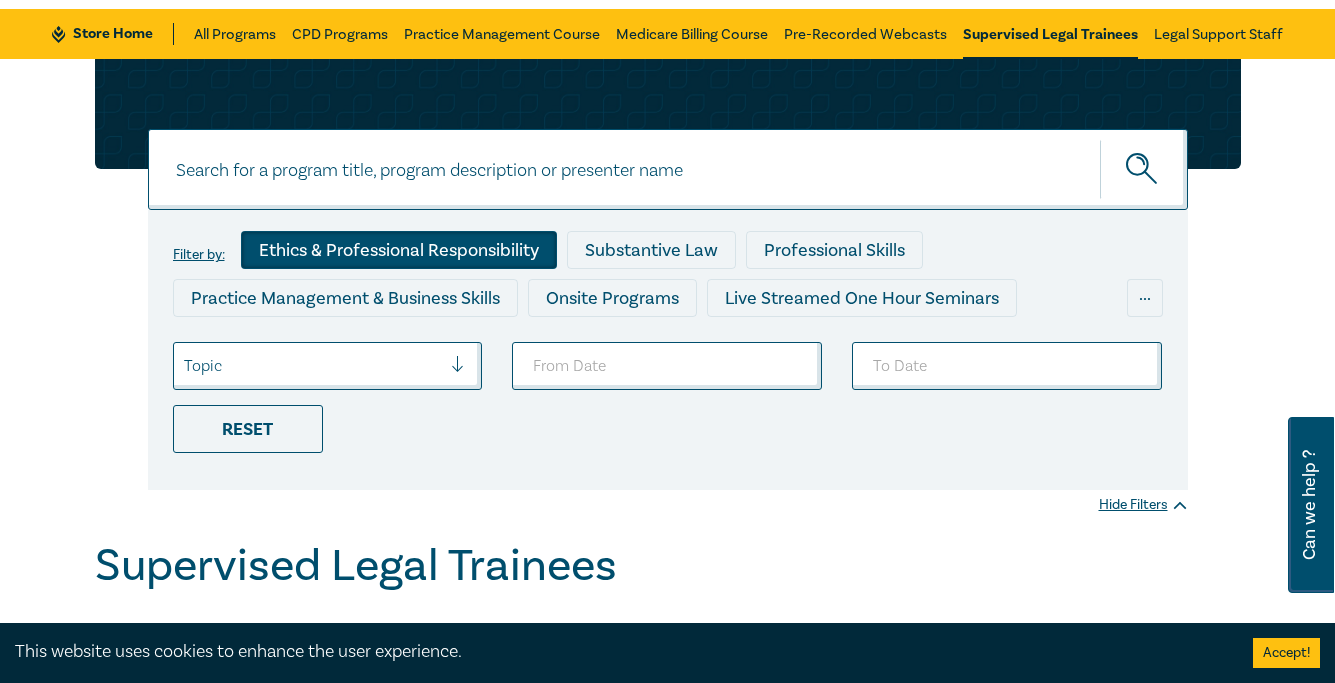 scroll, scrollTop: 0, scrollLeft: 0, axis: both 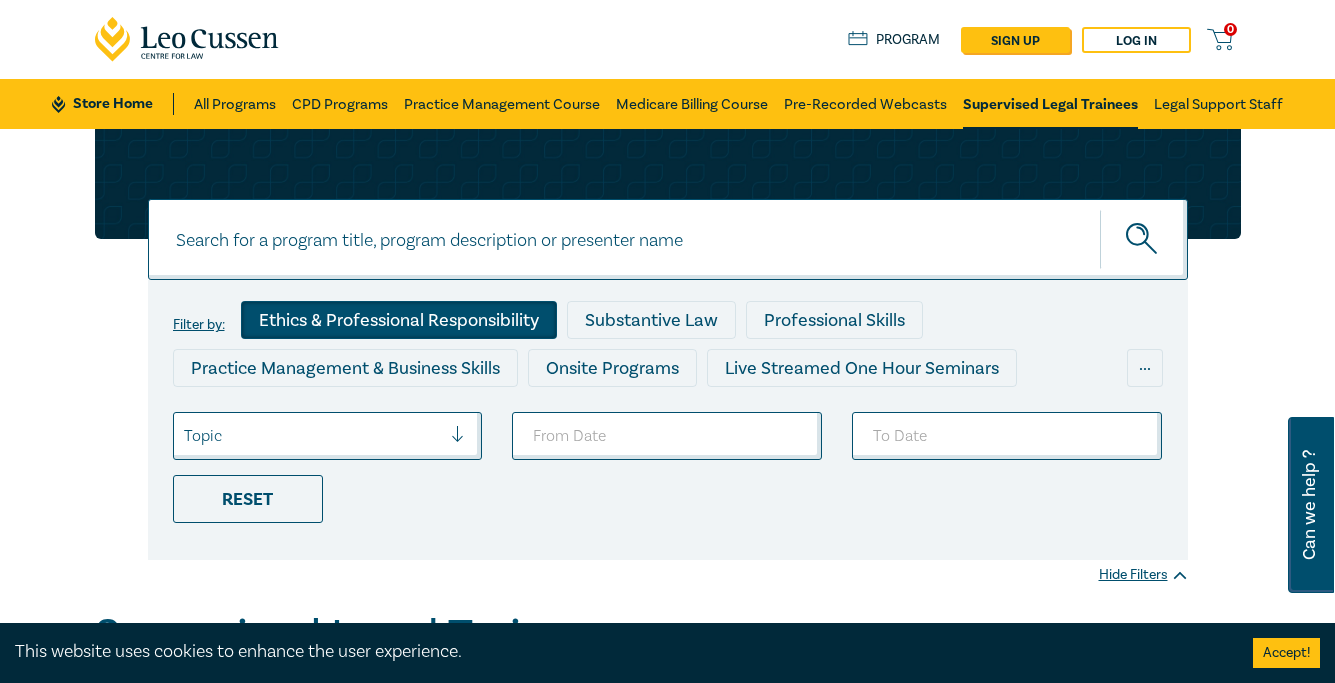click at bounding box center (313, 436) 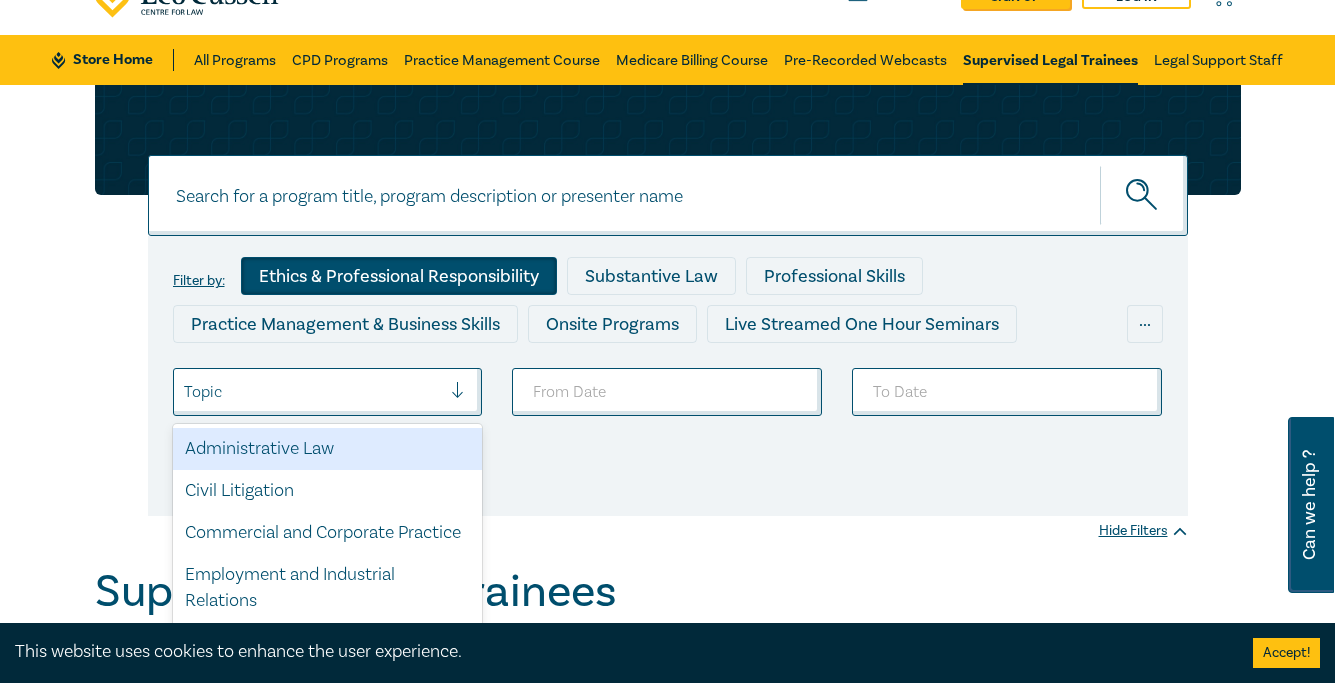 scroll, scrollTop: 93, scrollLeft: 0, axis: vertical 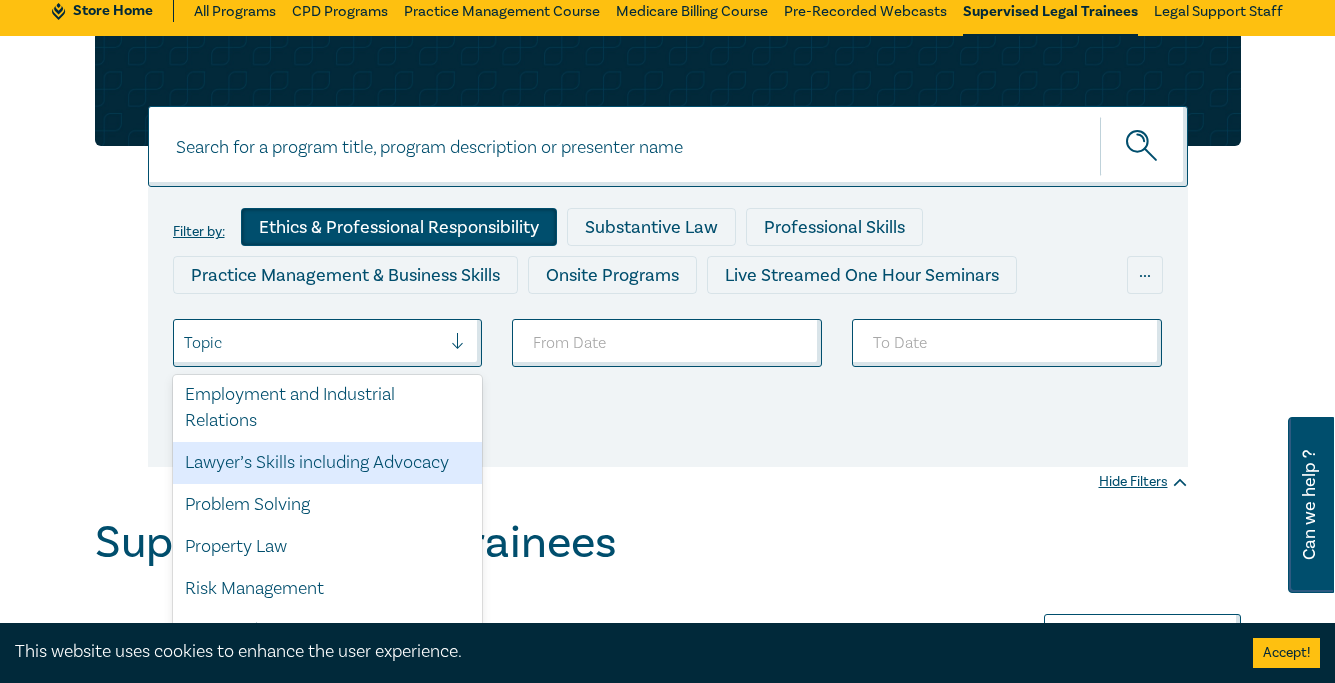 click on "Lawyer’s Skills including Advocacy" at bounding box center [328, 463] 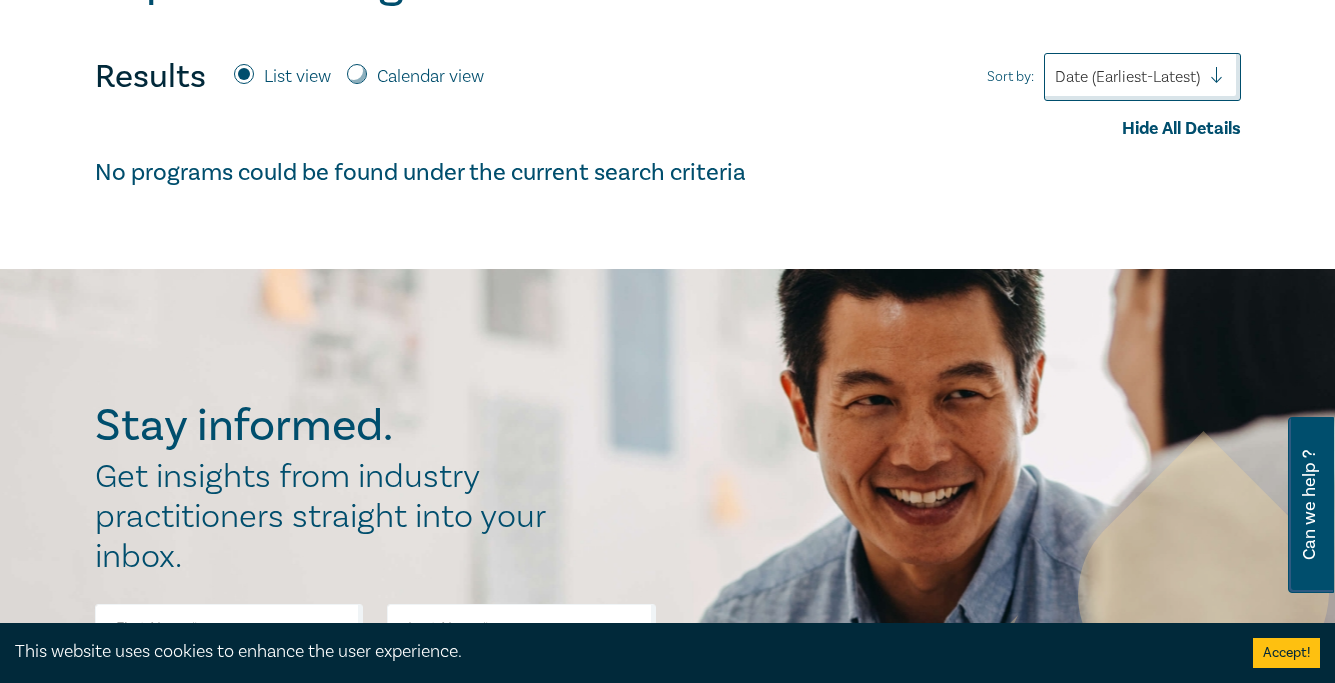 scroll, scrollTop: 675, scrollLeft: 0, axis: vertical 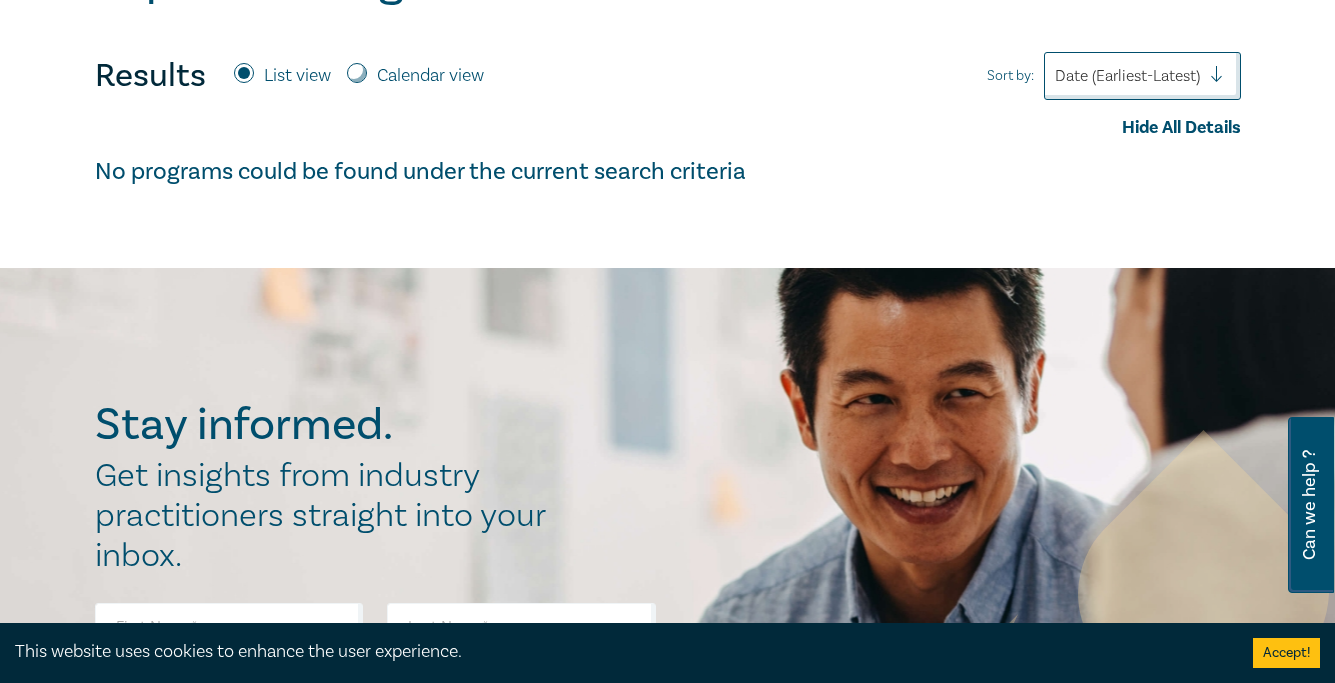 click on "Calendar view" at bounding box center (357, 73) 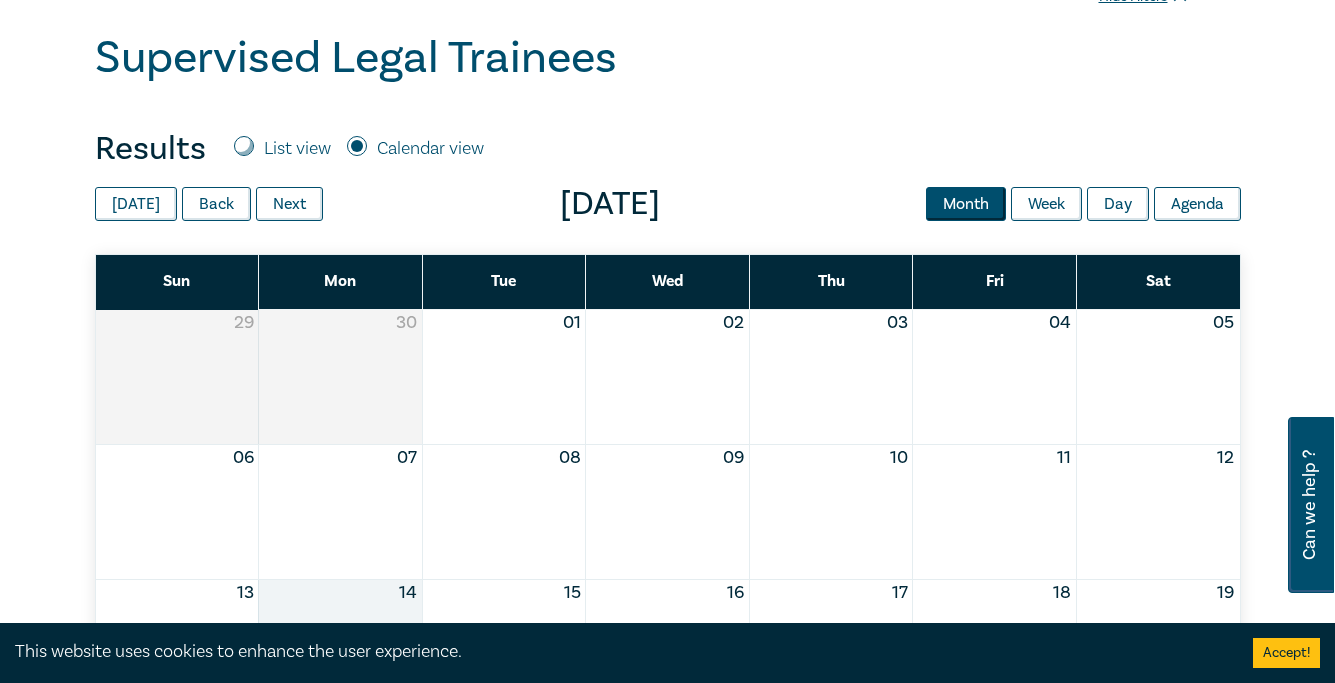 scroll, scrollTop: 603, scrollLeft: 0, axis: vertical 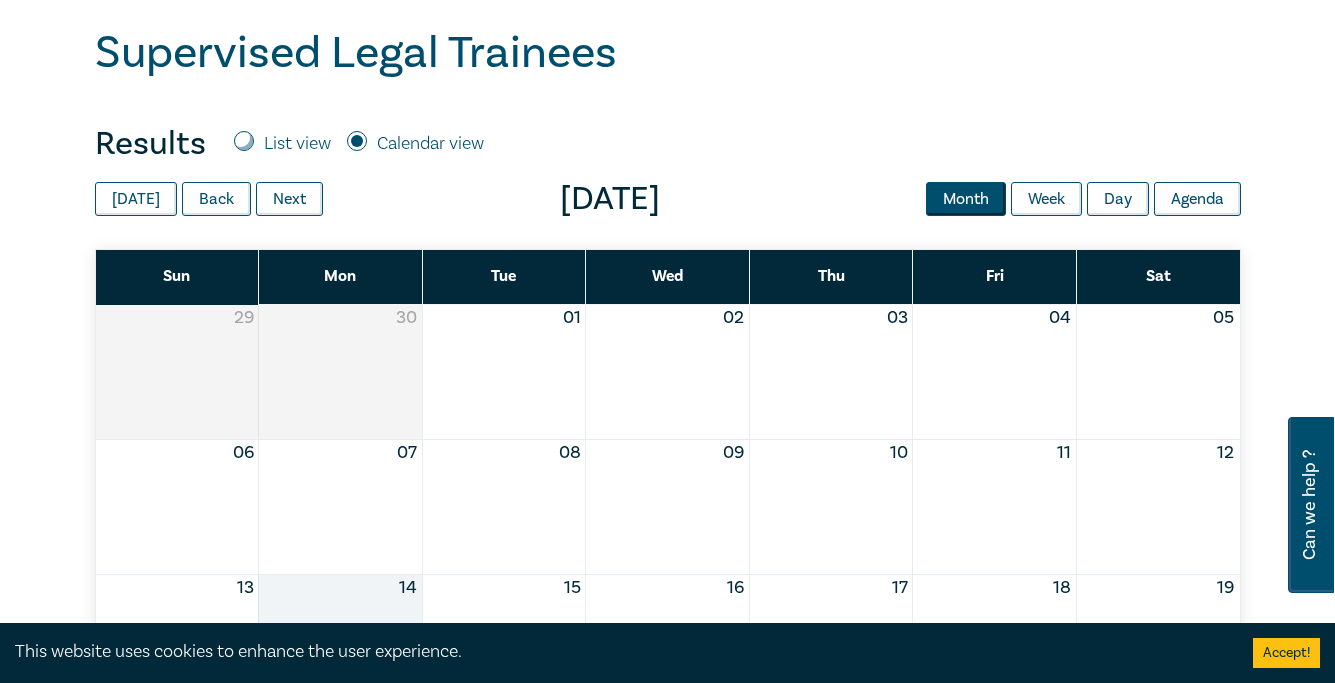 click on "List view" at bounding box center (282, 144) 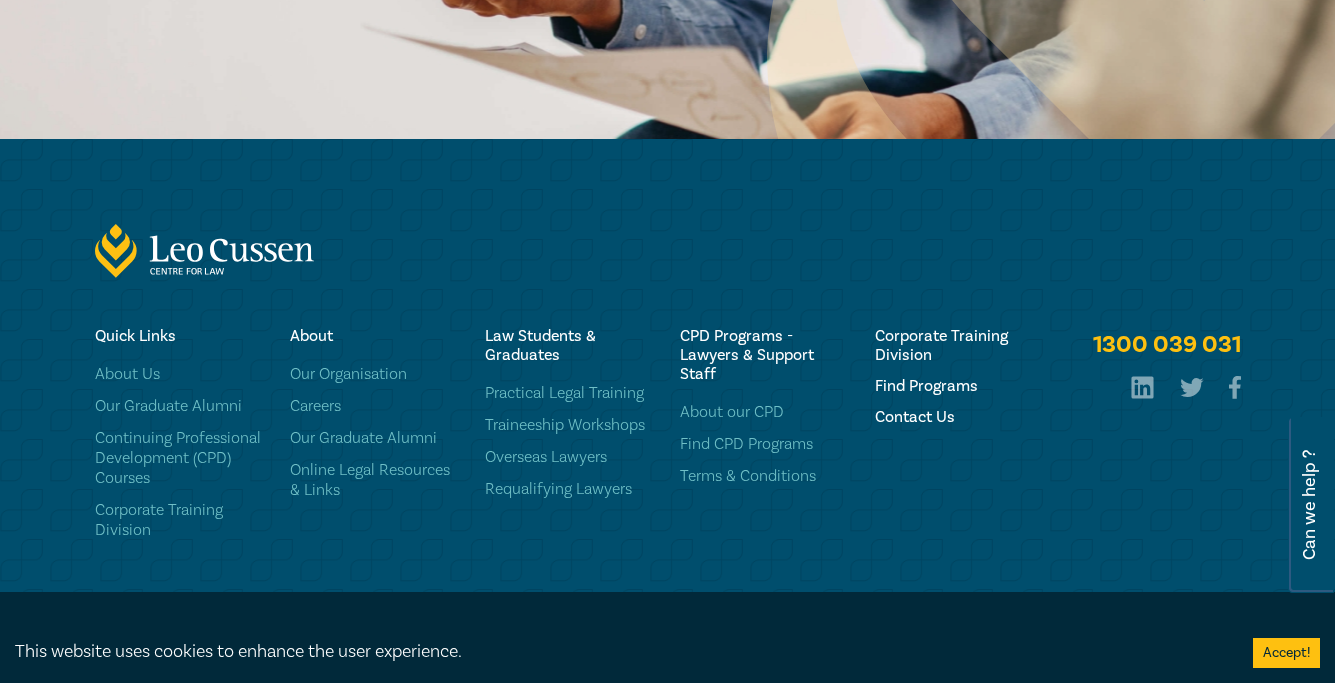 scroll, scrollTop: 1653, scrollLeft: 0, axis: vertical 